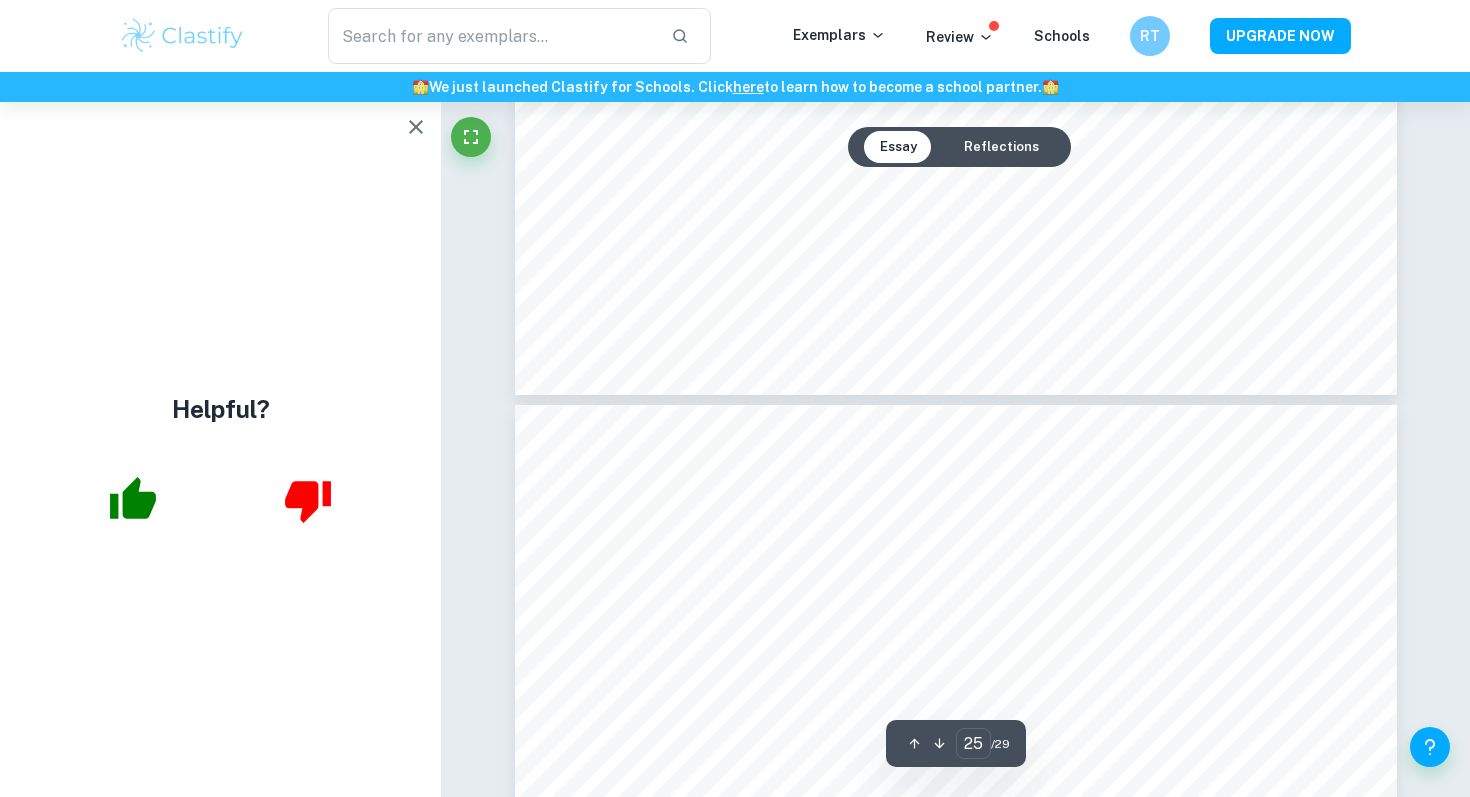 scroll, scrollTop: 28420, scrollLeft: 0, axis: vertical 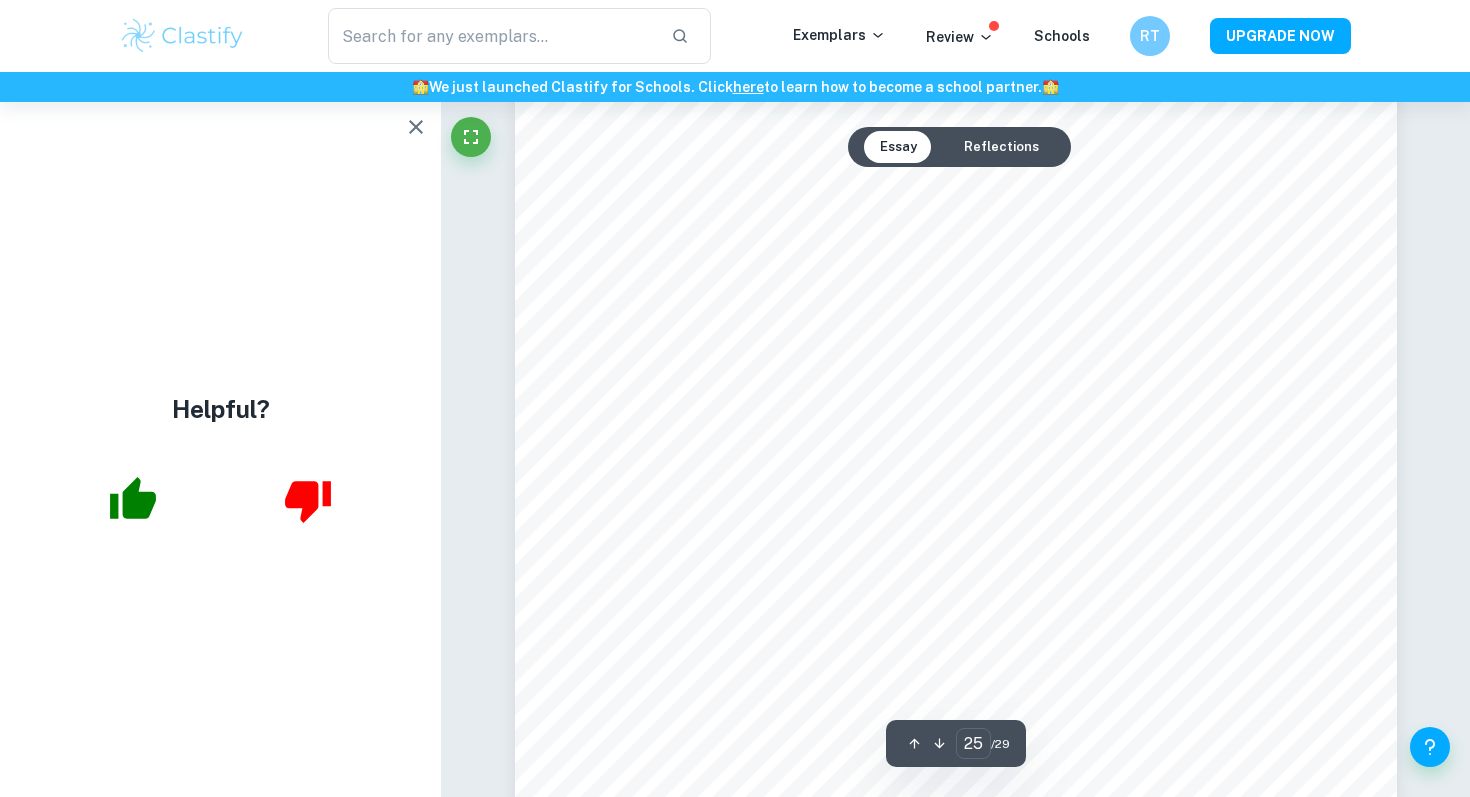 click 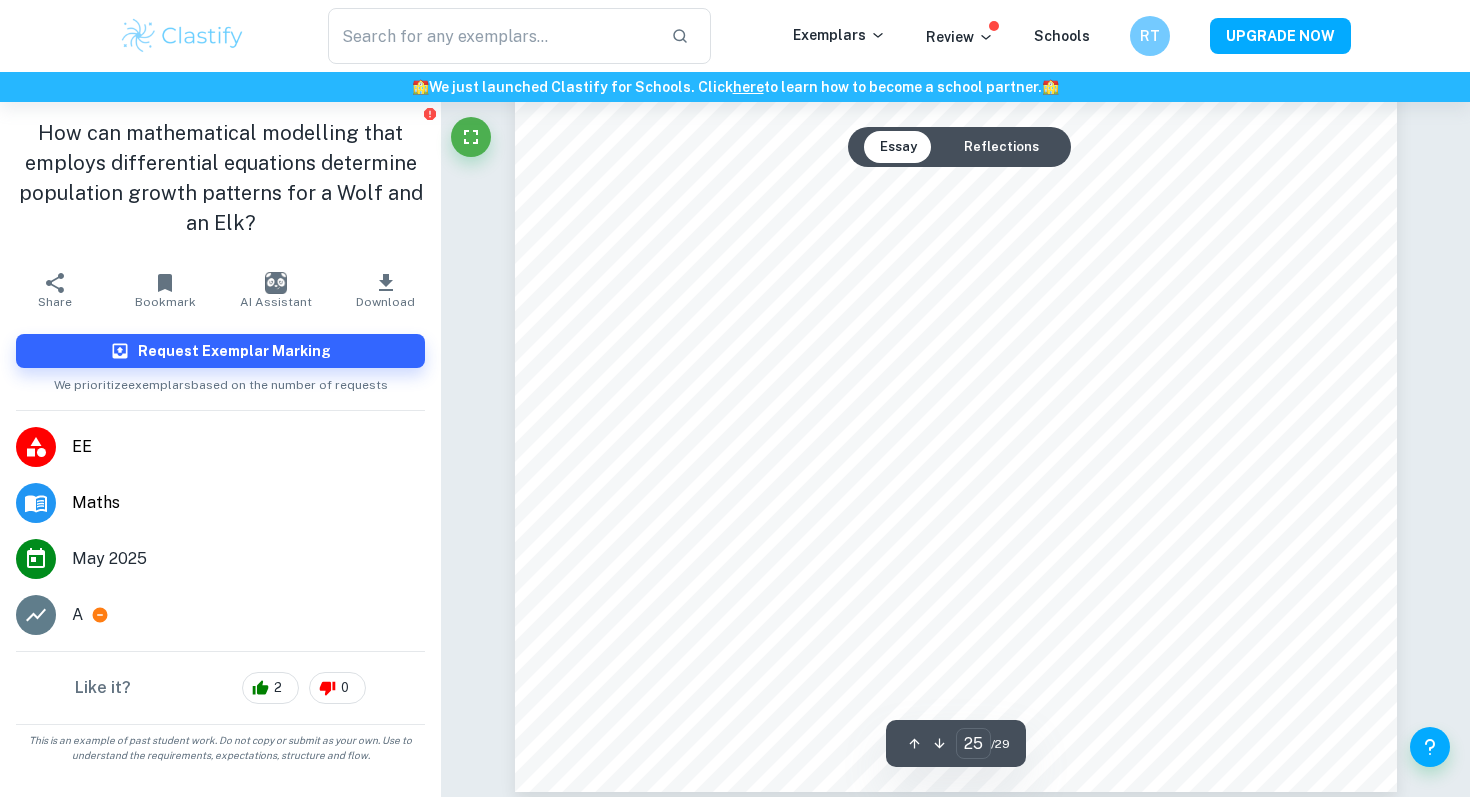 scroll, scrollTop: 28401, scrollLeft: 0, axis: vertical 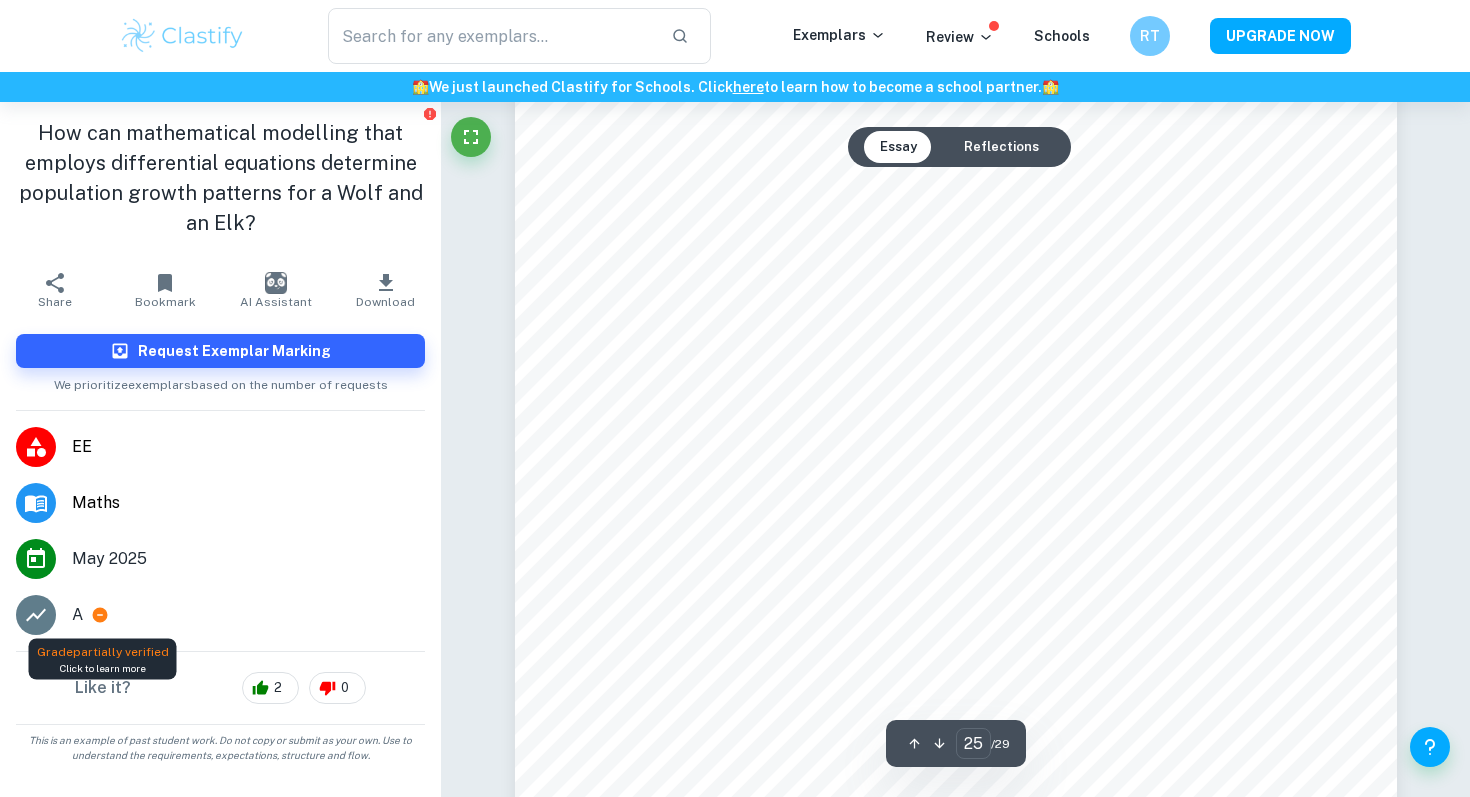 click 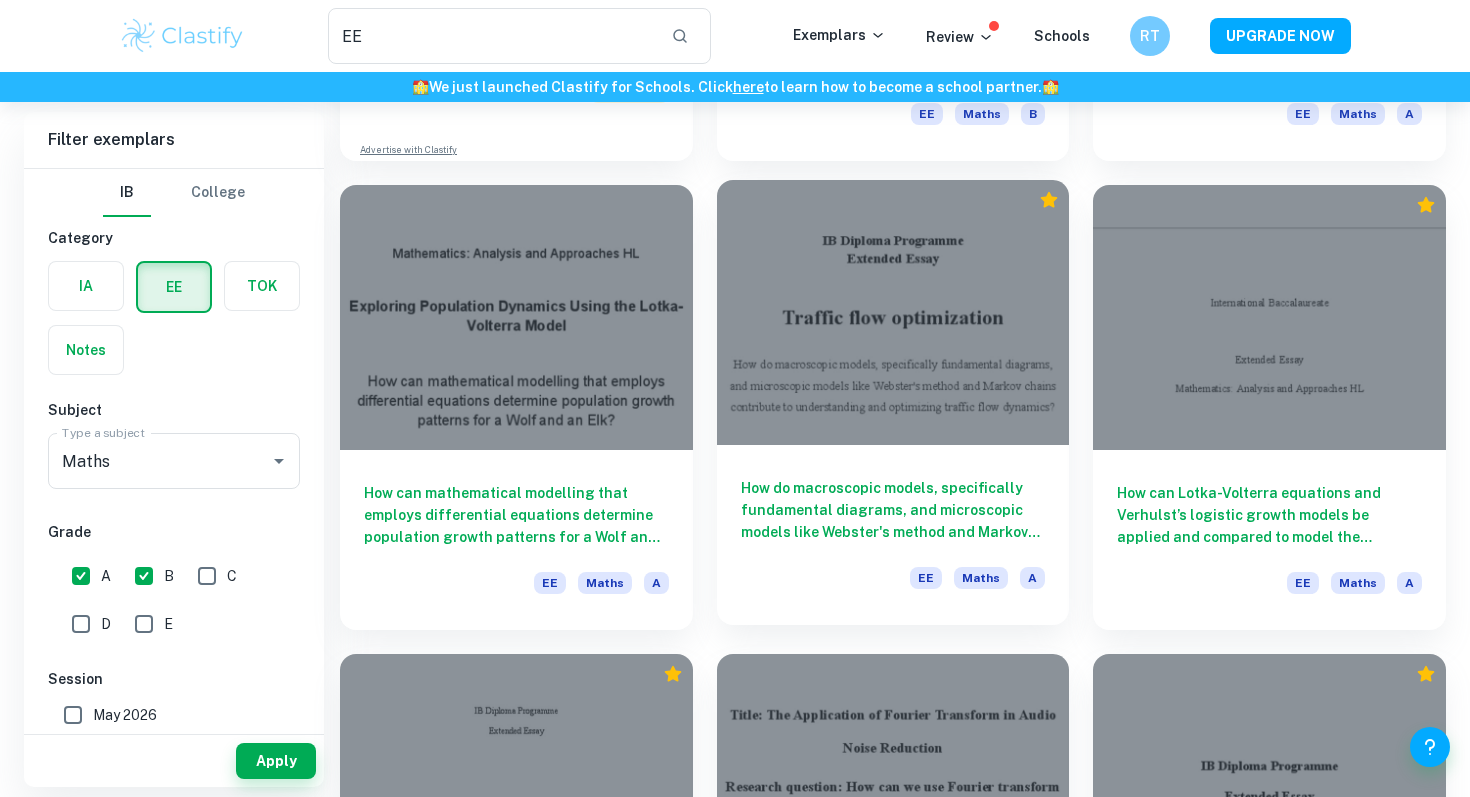 scroll, scrollTop: 1441, scrollLeft: 0, axis: vertical 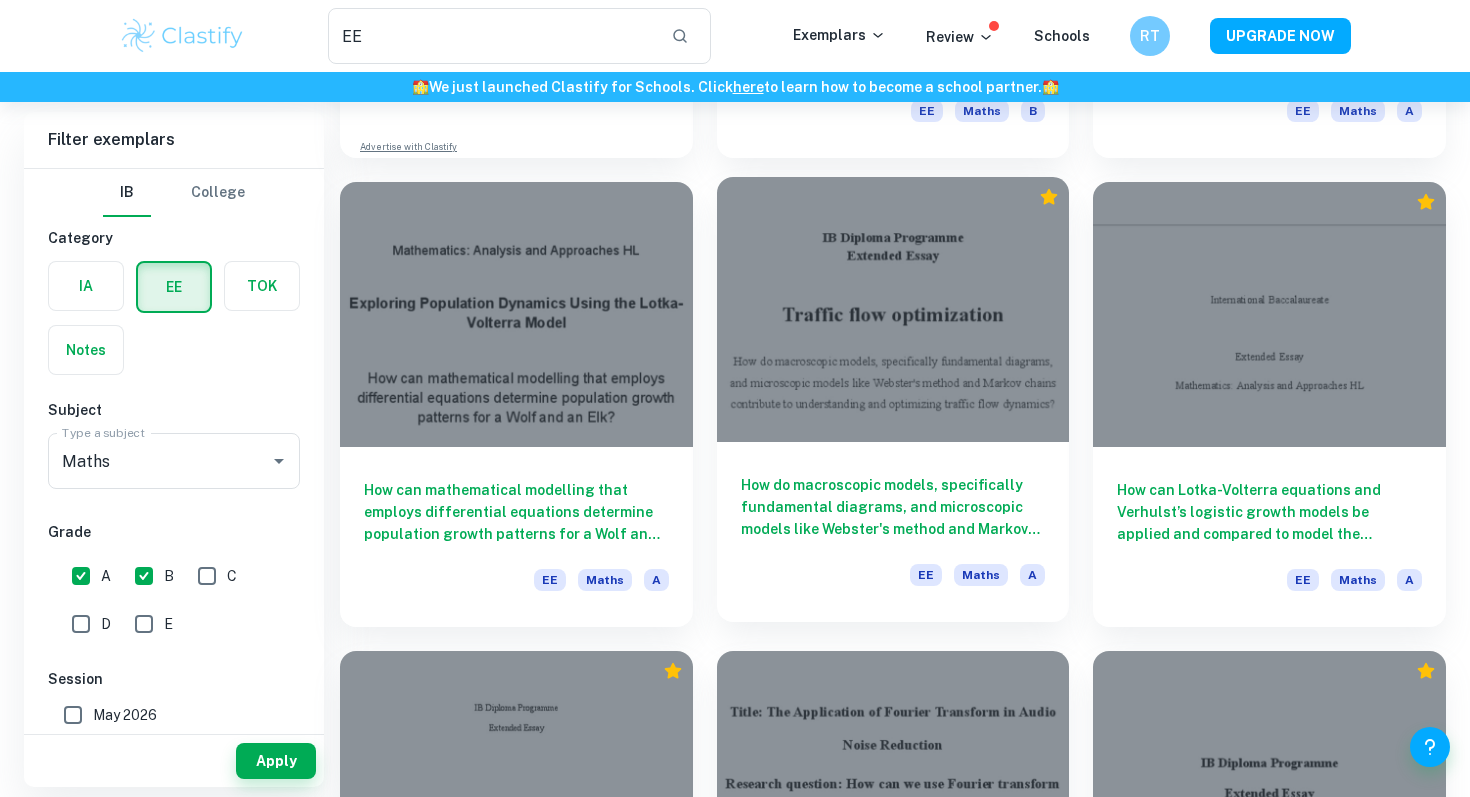 click on "How do macroscopic models, specifically fundamental diagrams, and microscopic models like Webster's method and Markov chains contribute to understanding and optimizing traffic flow dynamics?" at bounding box center [893, 507] 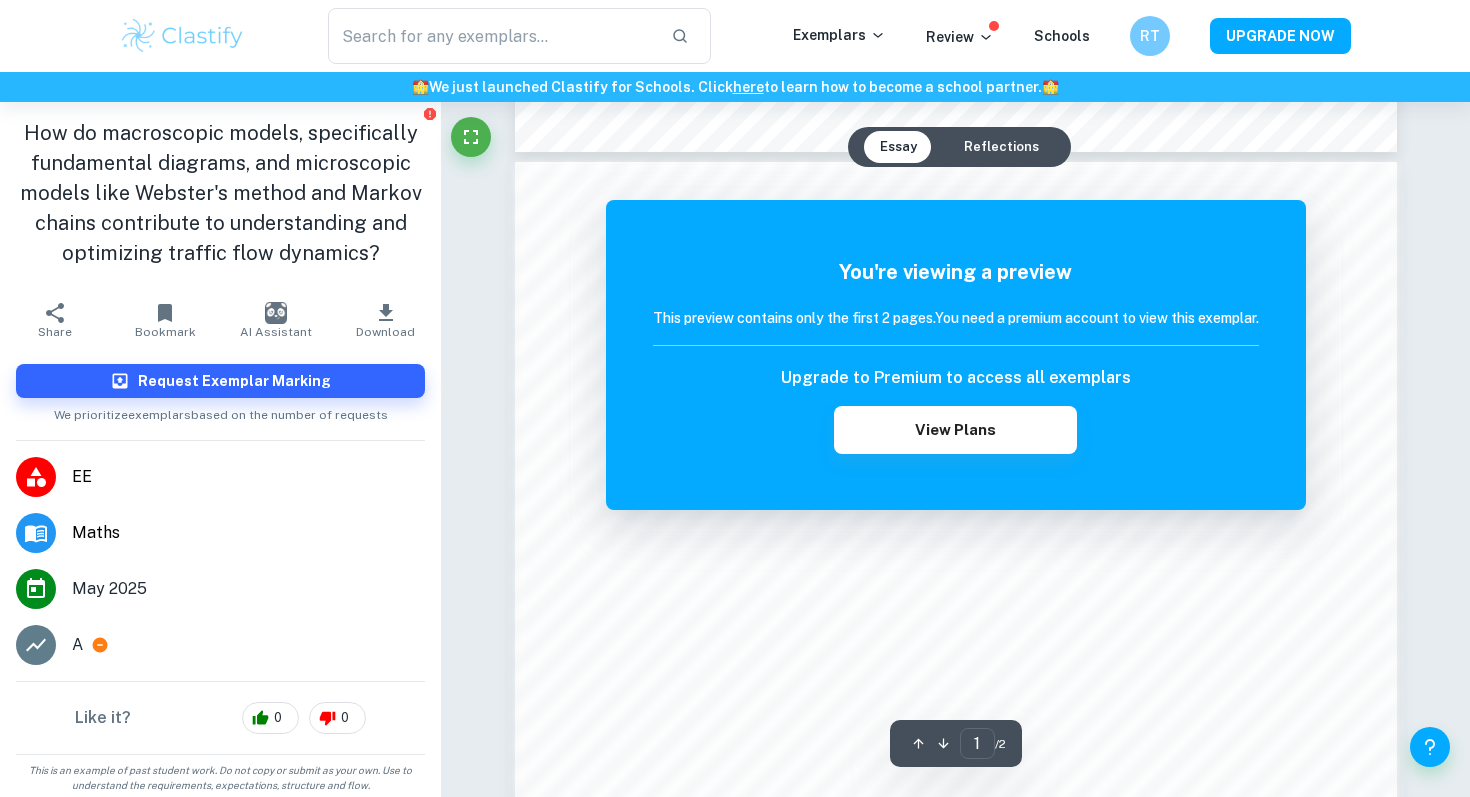 scroll, scrollTop: 1755, scrollLeft: 0, axis: vertical 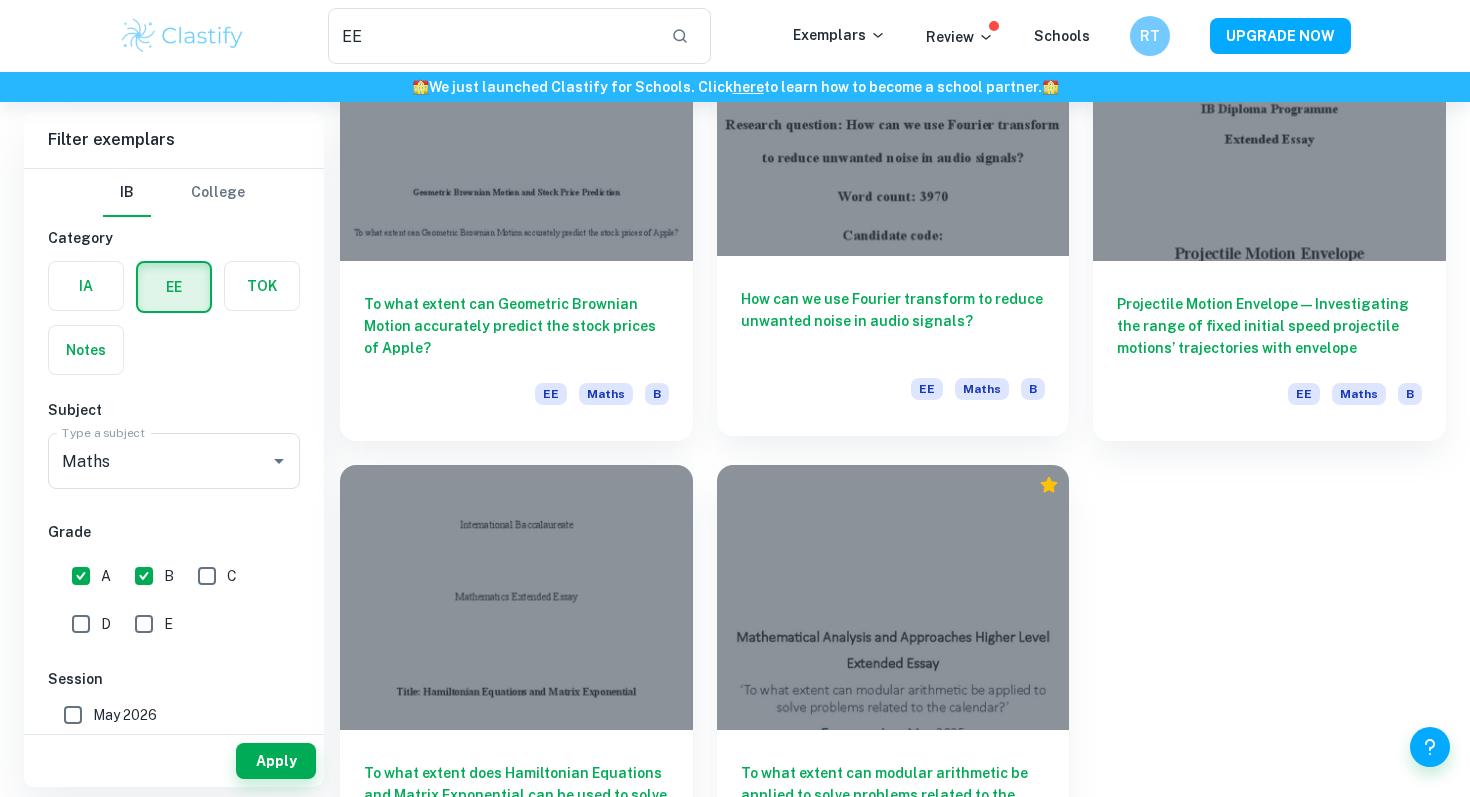 click on "How can we use Fourier transform to reduce unwanted noise in audio signals? EE Maths B" at bounding box center [893, 346] 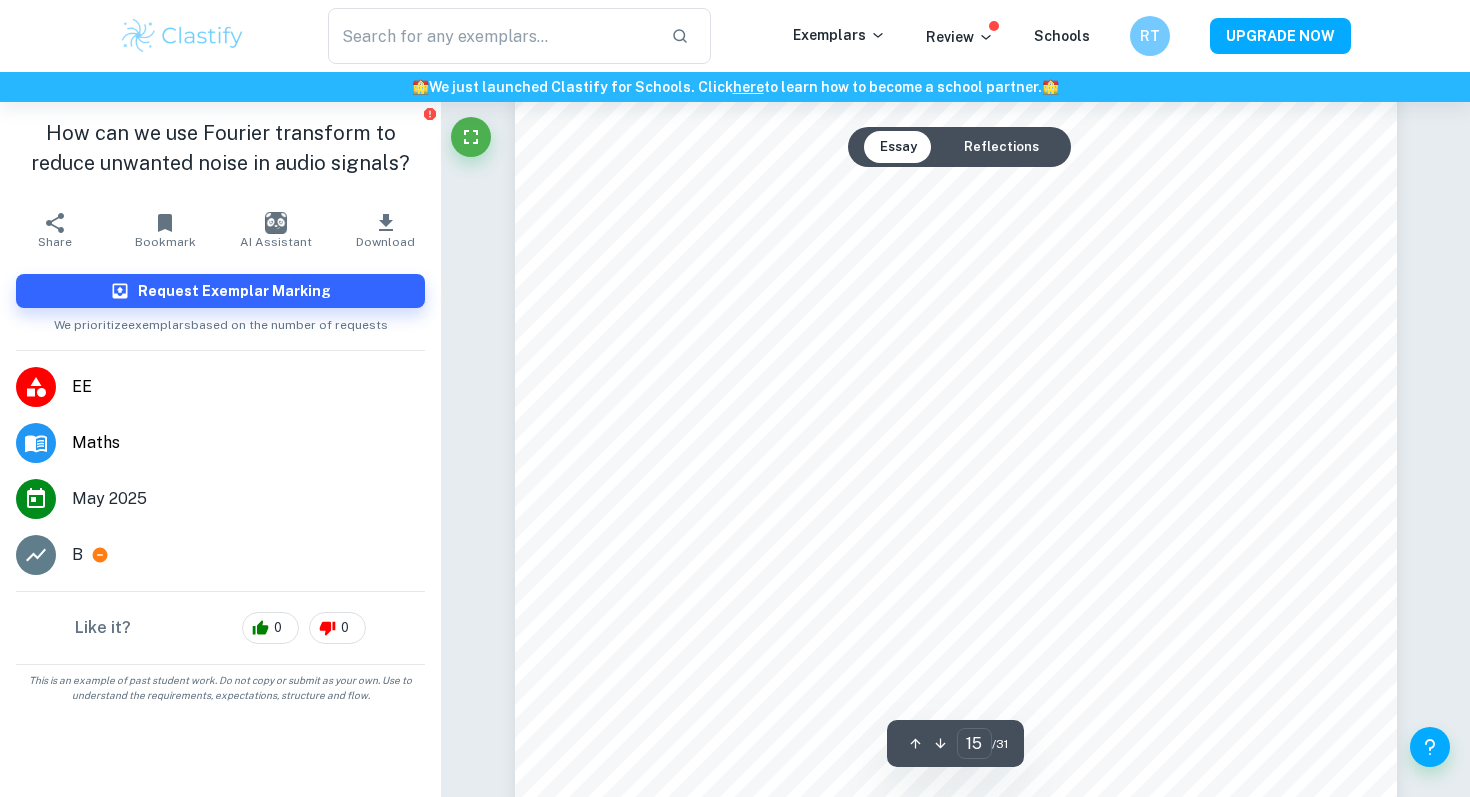 scroll, scrollTop: 16433, scrollLeft: 0, axis: vertical 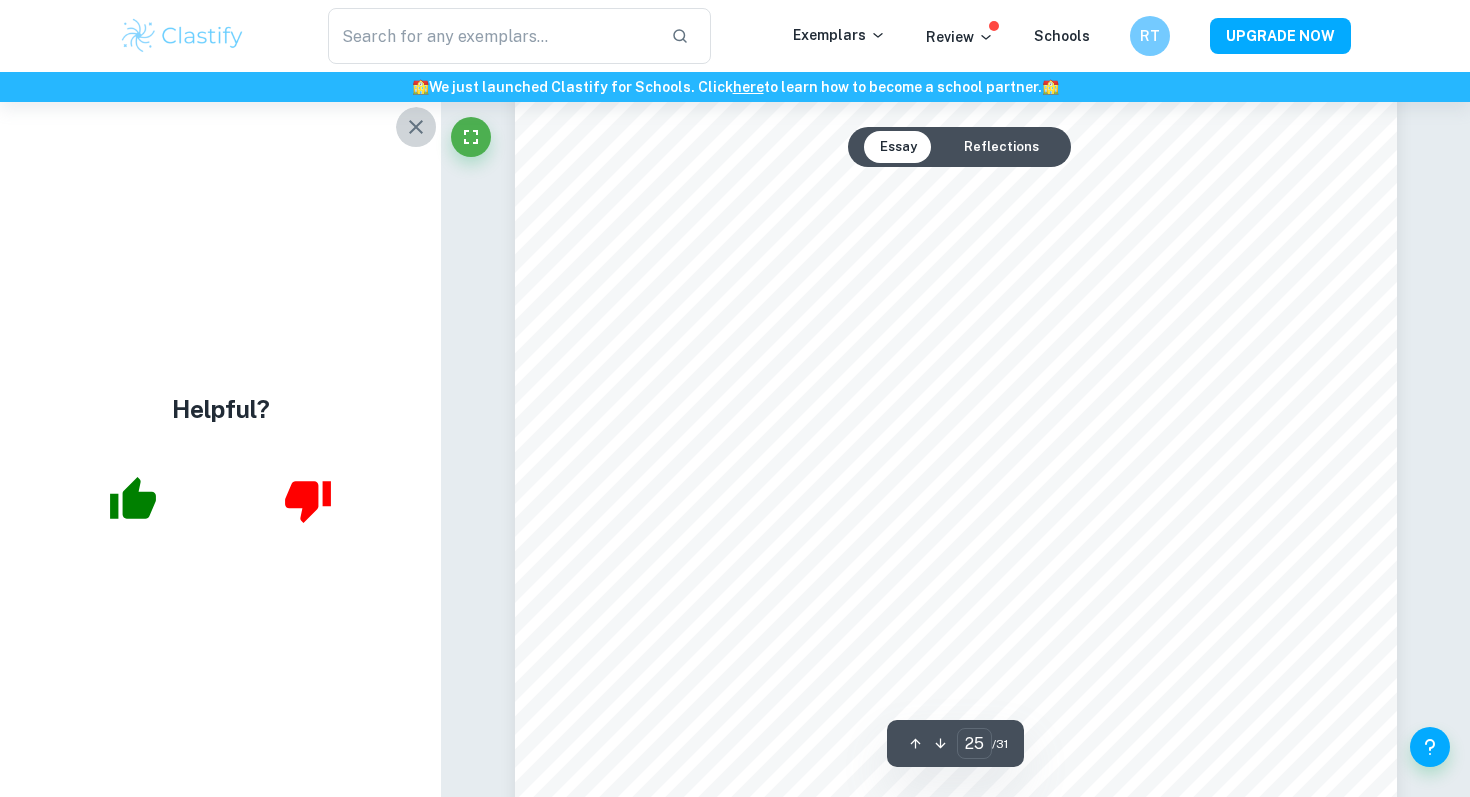 click 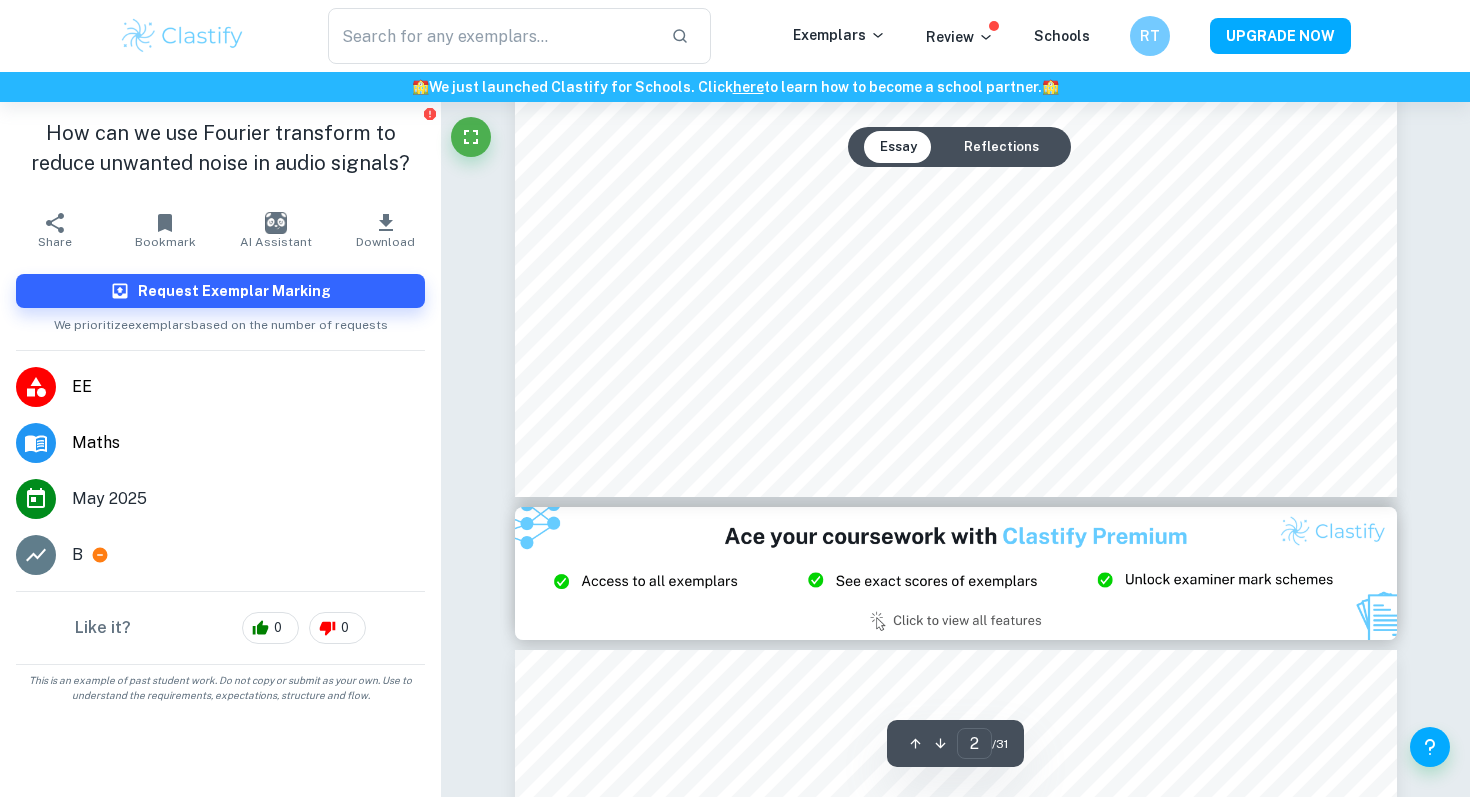 scroll, scrollTop: 2300, scrollLeft: 0, axis: vertical 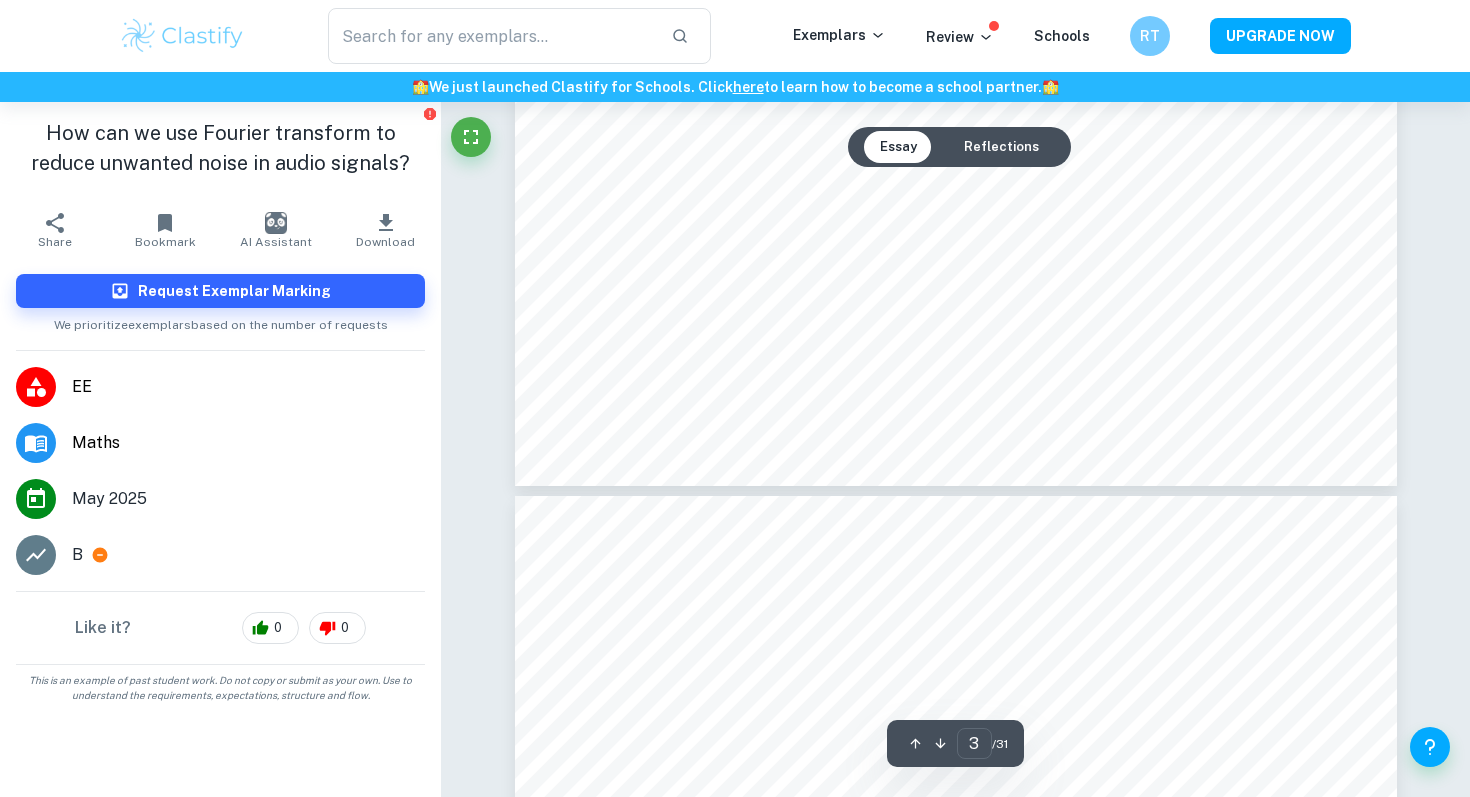 type on "4" 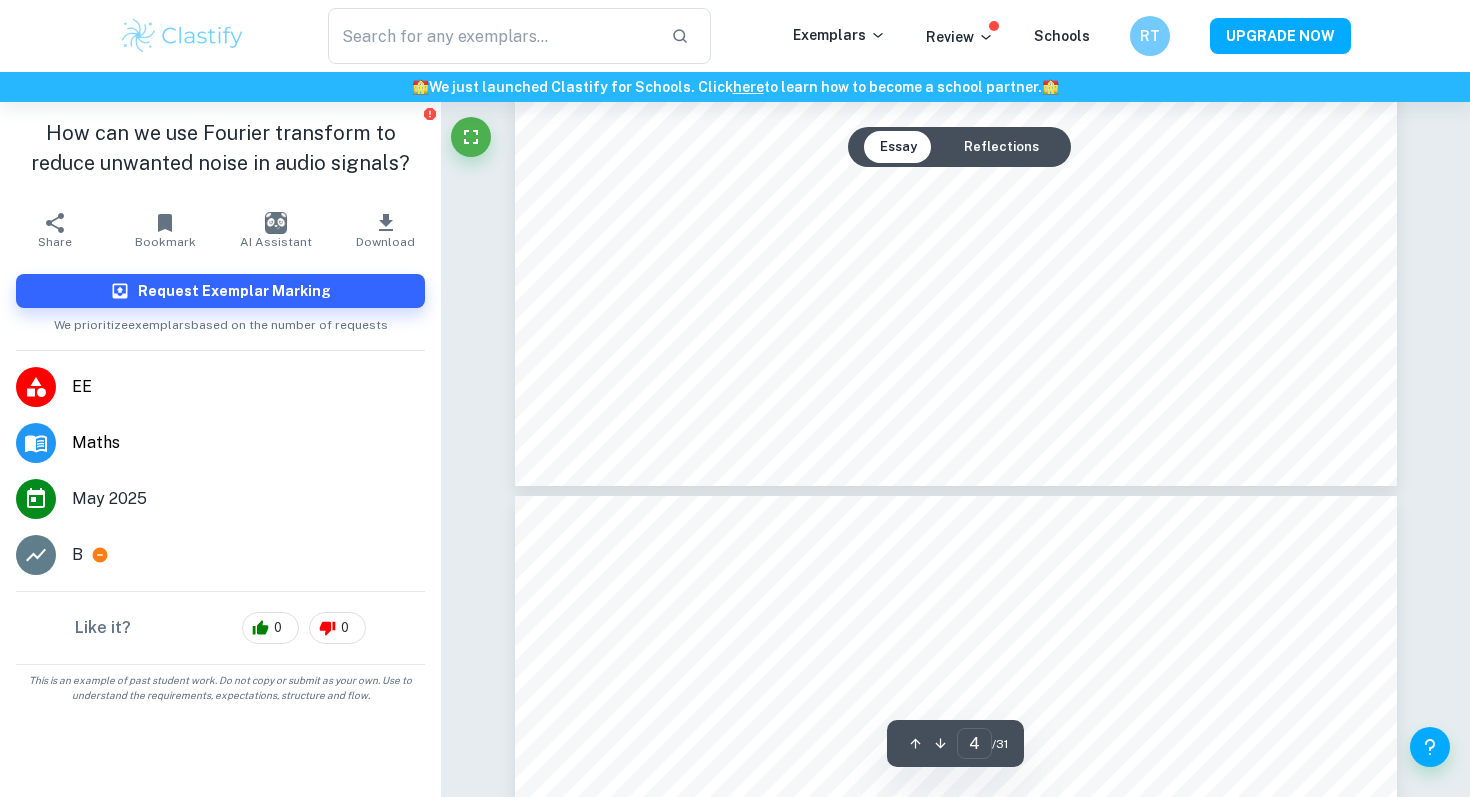 scroll, scrollTop: 3565, scrollLeft: 0, axis: vertical 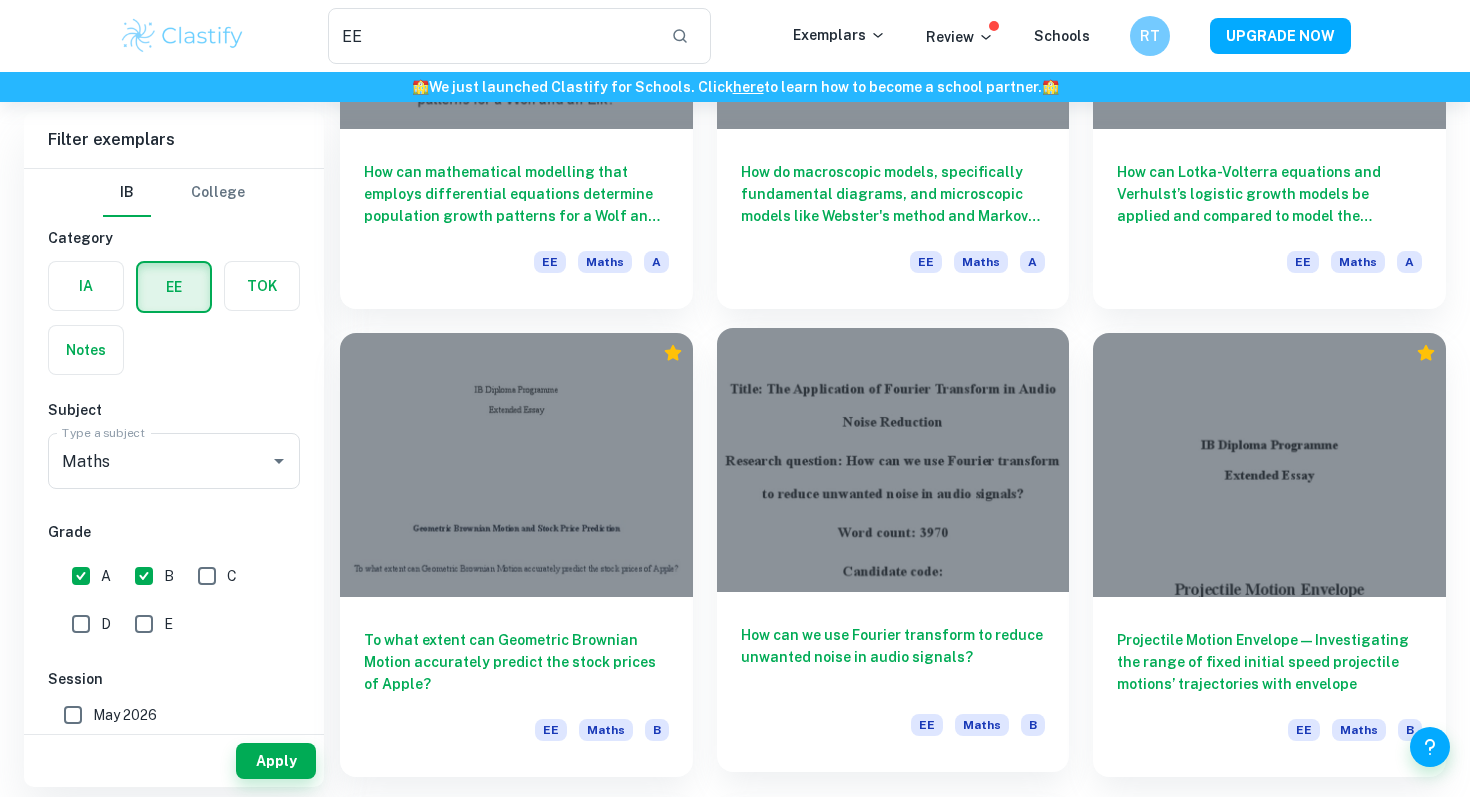 click on "How can we use Fourier transform to reduce unwanted noise in audio signals?" at bounding box center (893, 657) 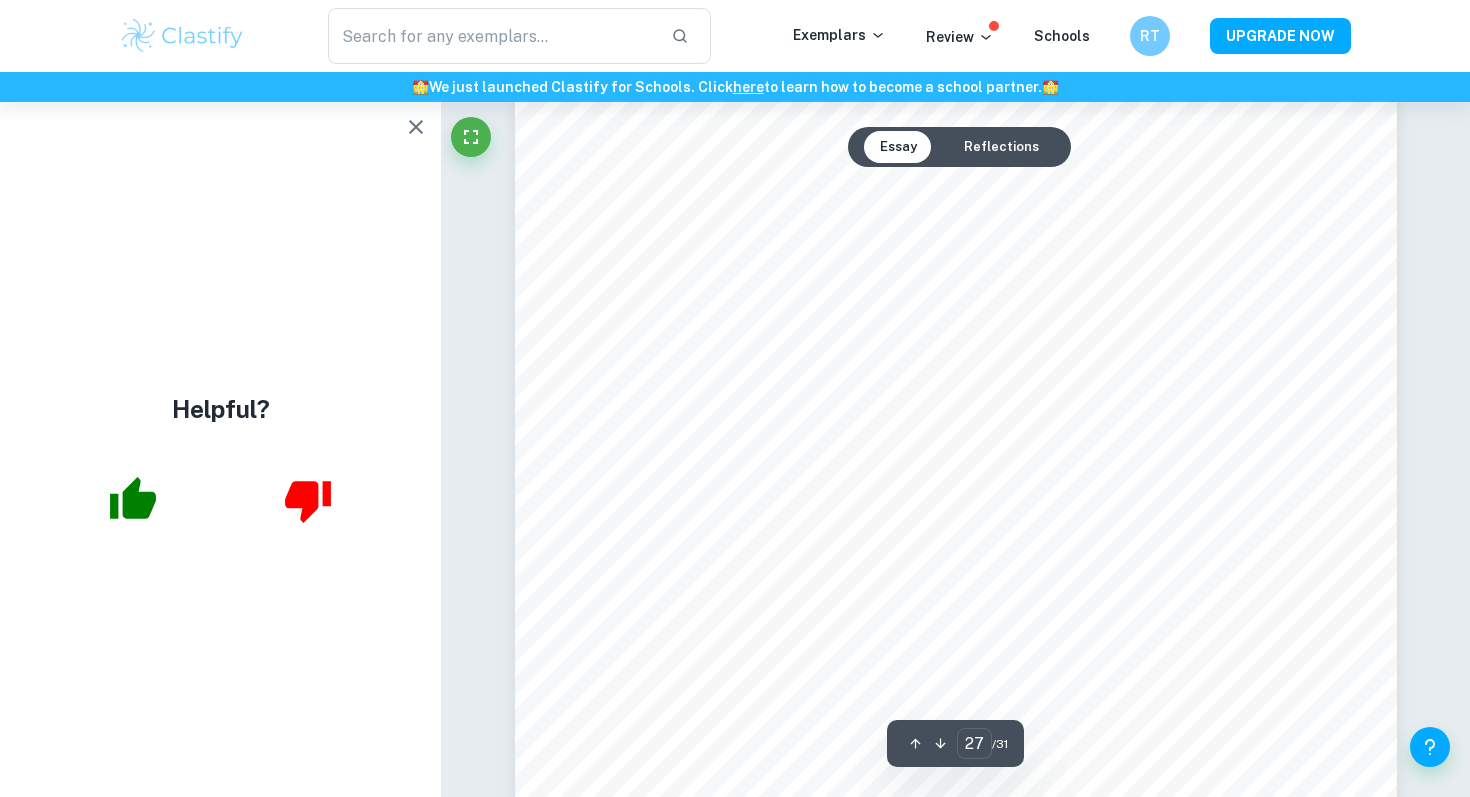 scroll, scrollTop: 31522, scrollLeft: 0, axis: vertical 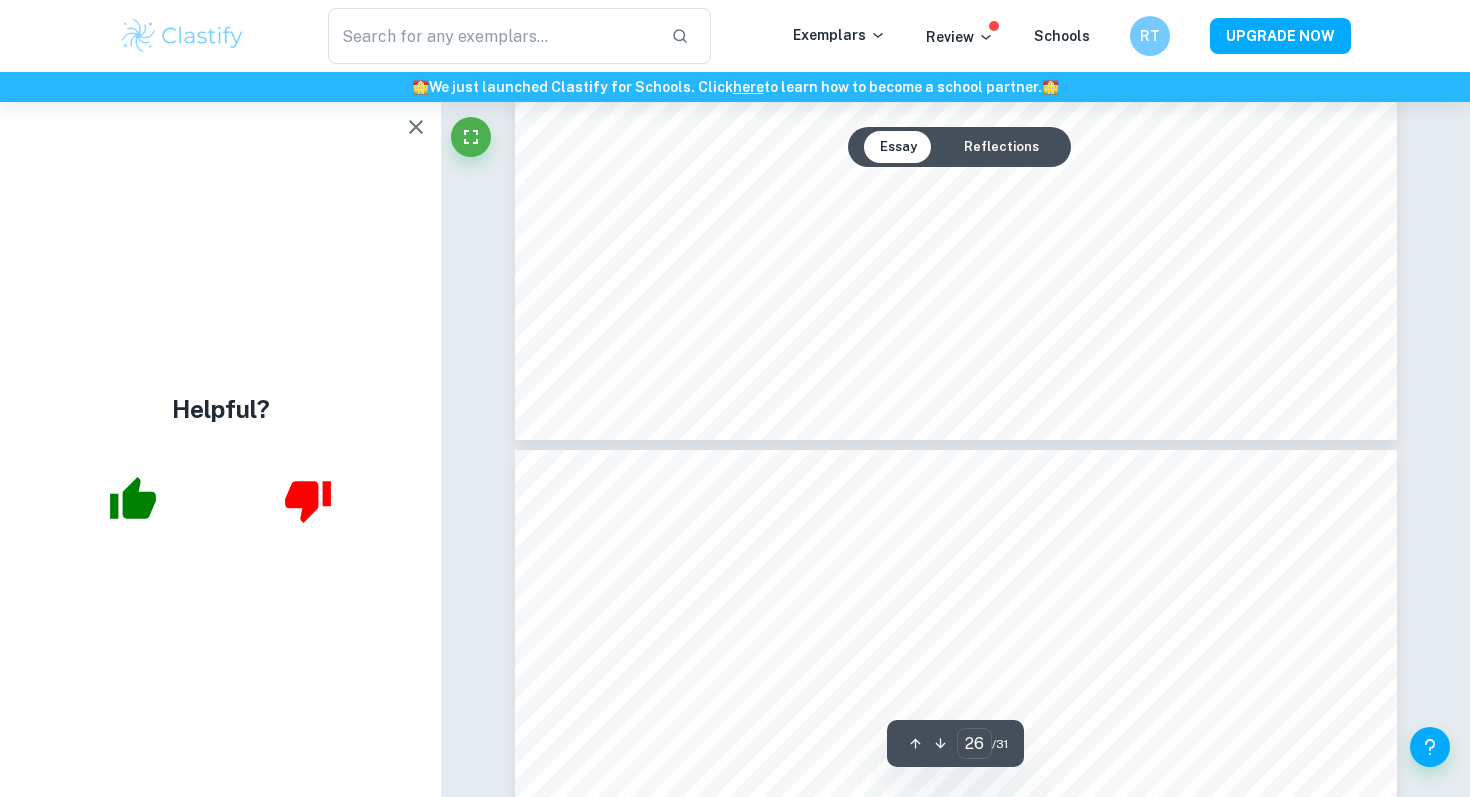 type on "25" 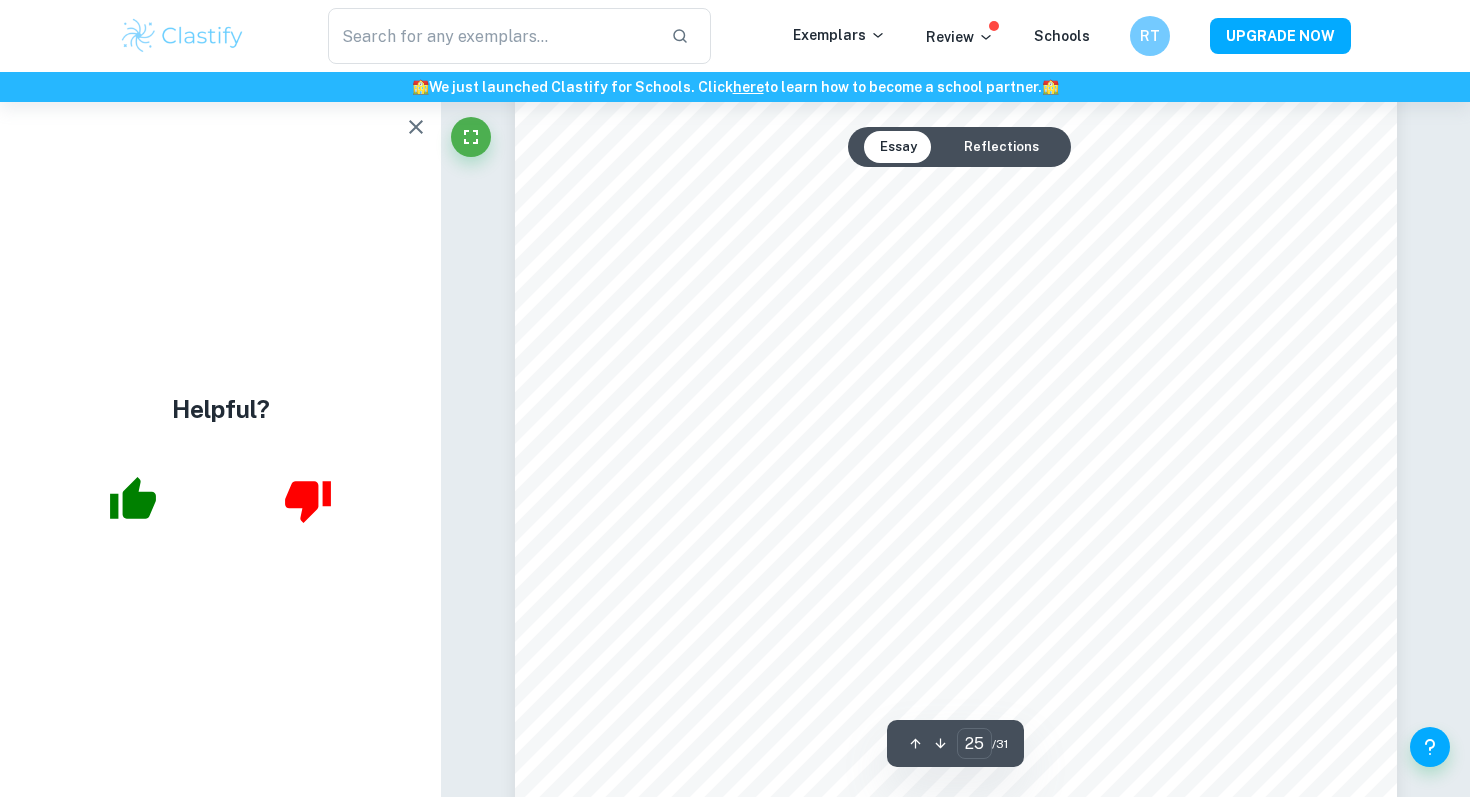 scroll, scrollTop: 28374, scrollLeft: 0, axis: vertical 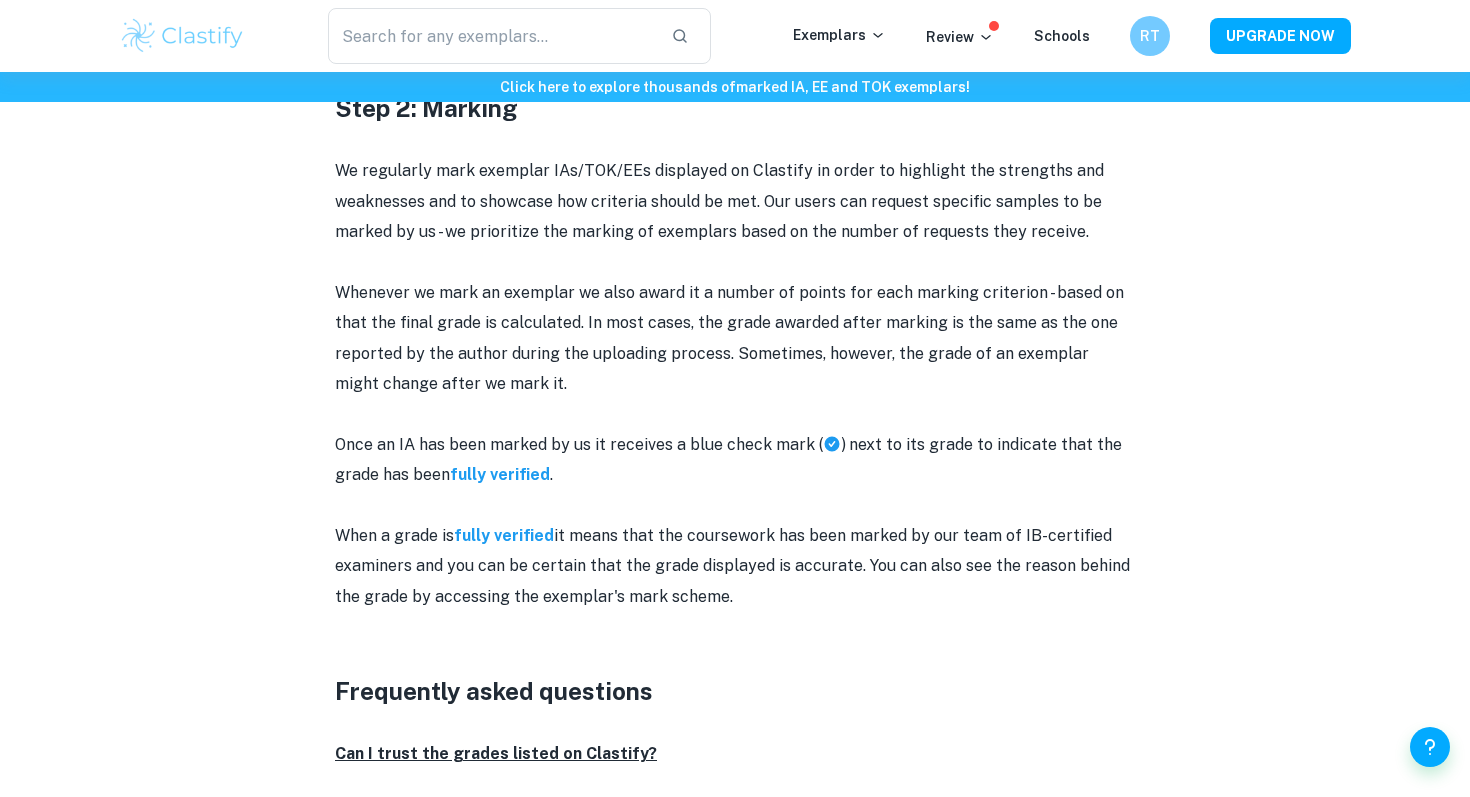 click on "When a grade is  fully verified  it means that the coursework has been marked by our team of IB-certified examiners and you can be certain that the grade displayed is accurate. You can also see the reason behind the grade by accessing the exemplar's mark scheme." at bounding box center [735, 566] 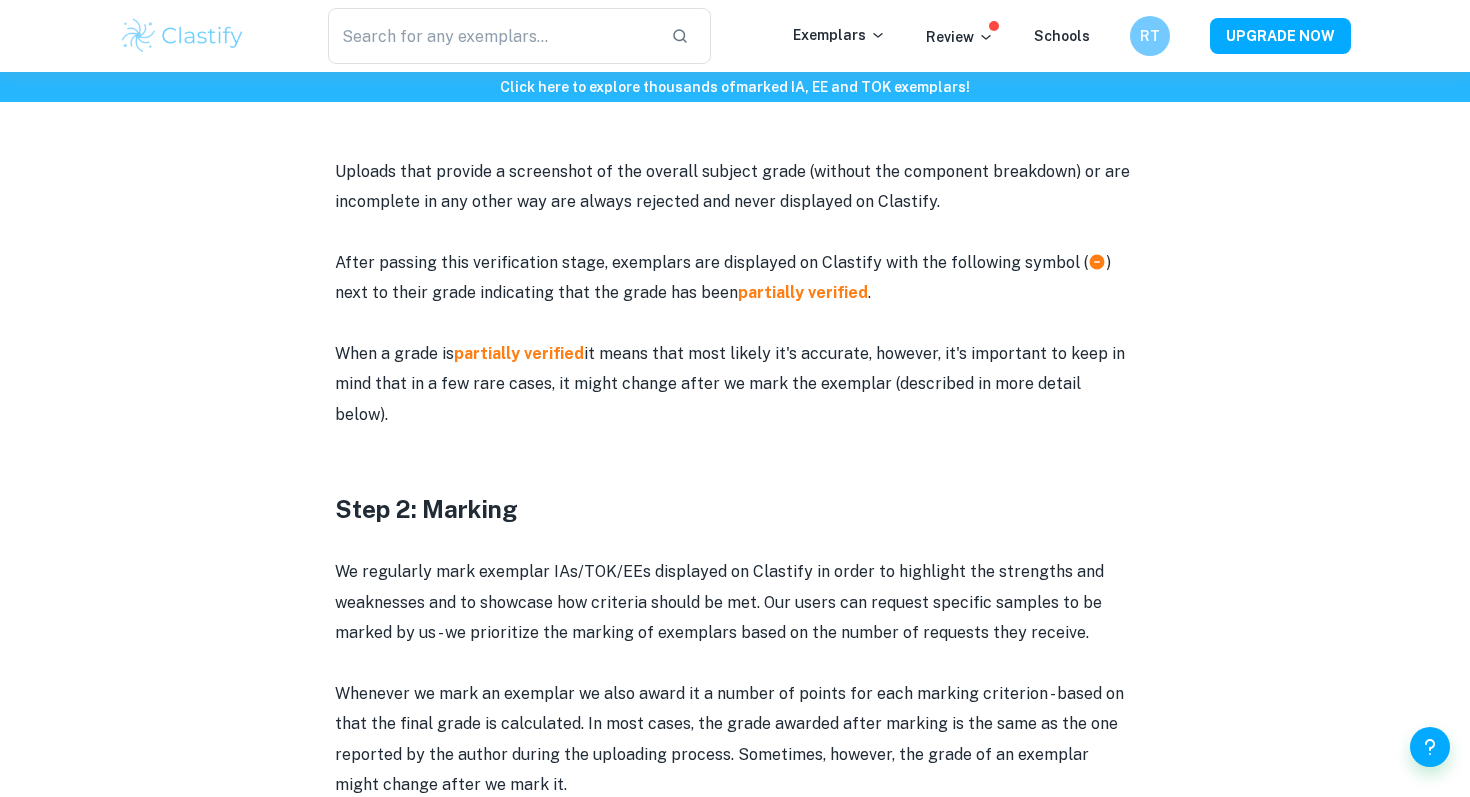 scroll, scrollTop: 1418, scrollLeft: 0, axis: vertical 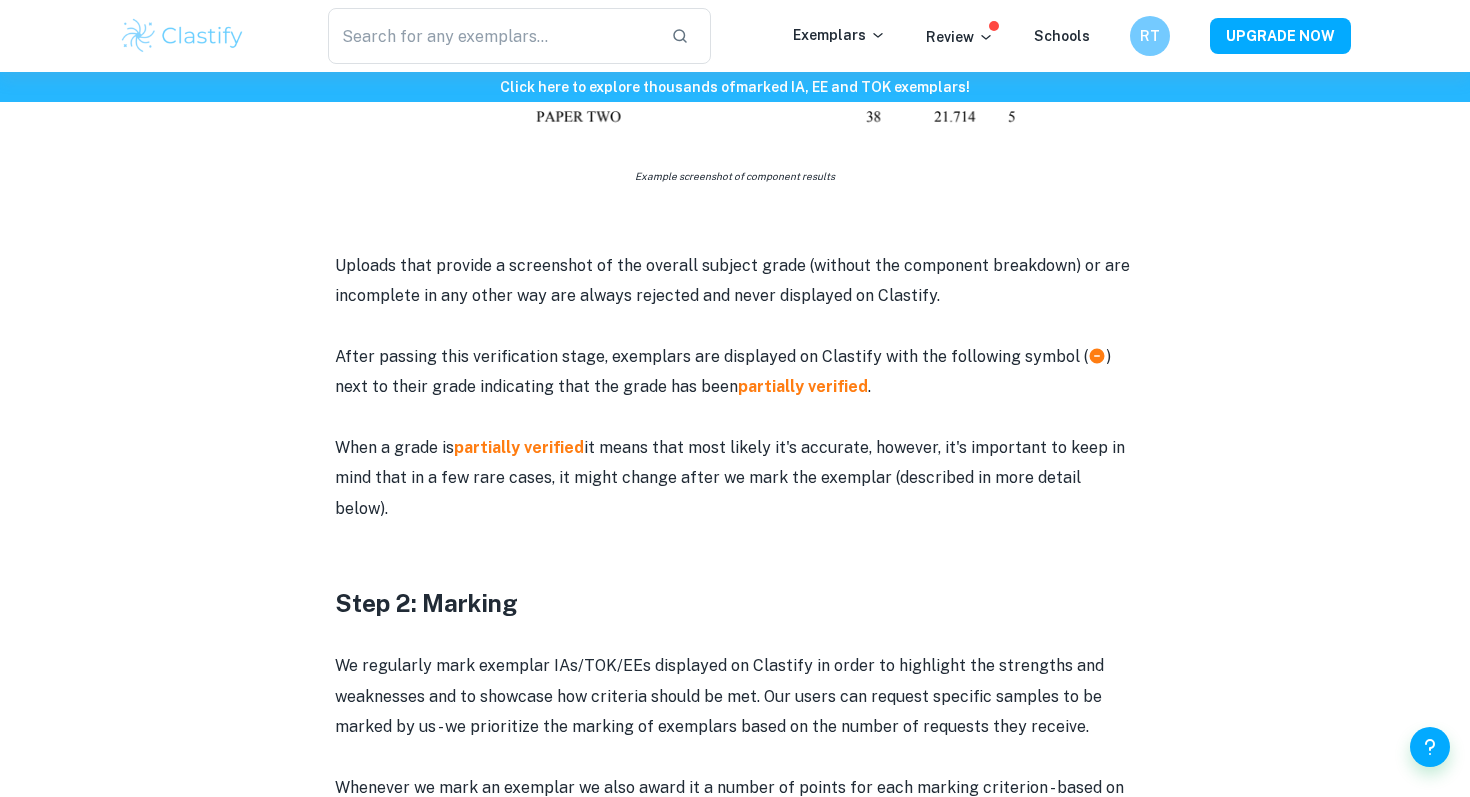 click at bounding box center (735, 418) 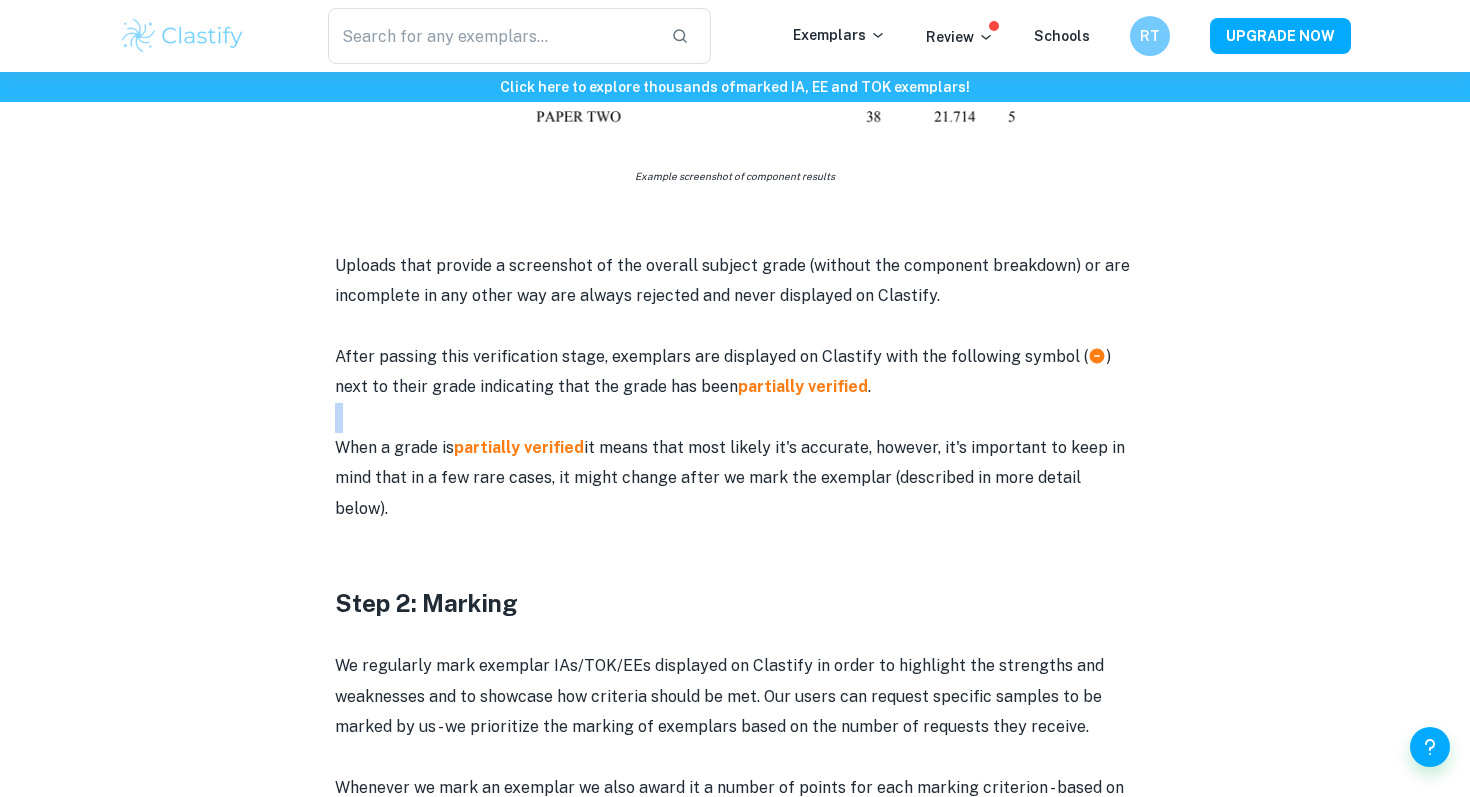 click at bounding box center [735, 418] 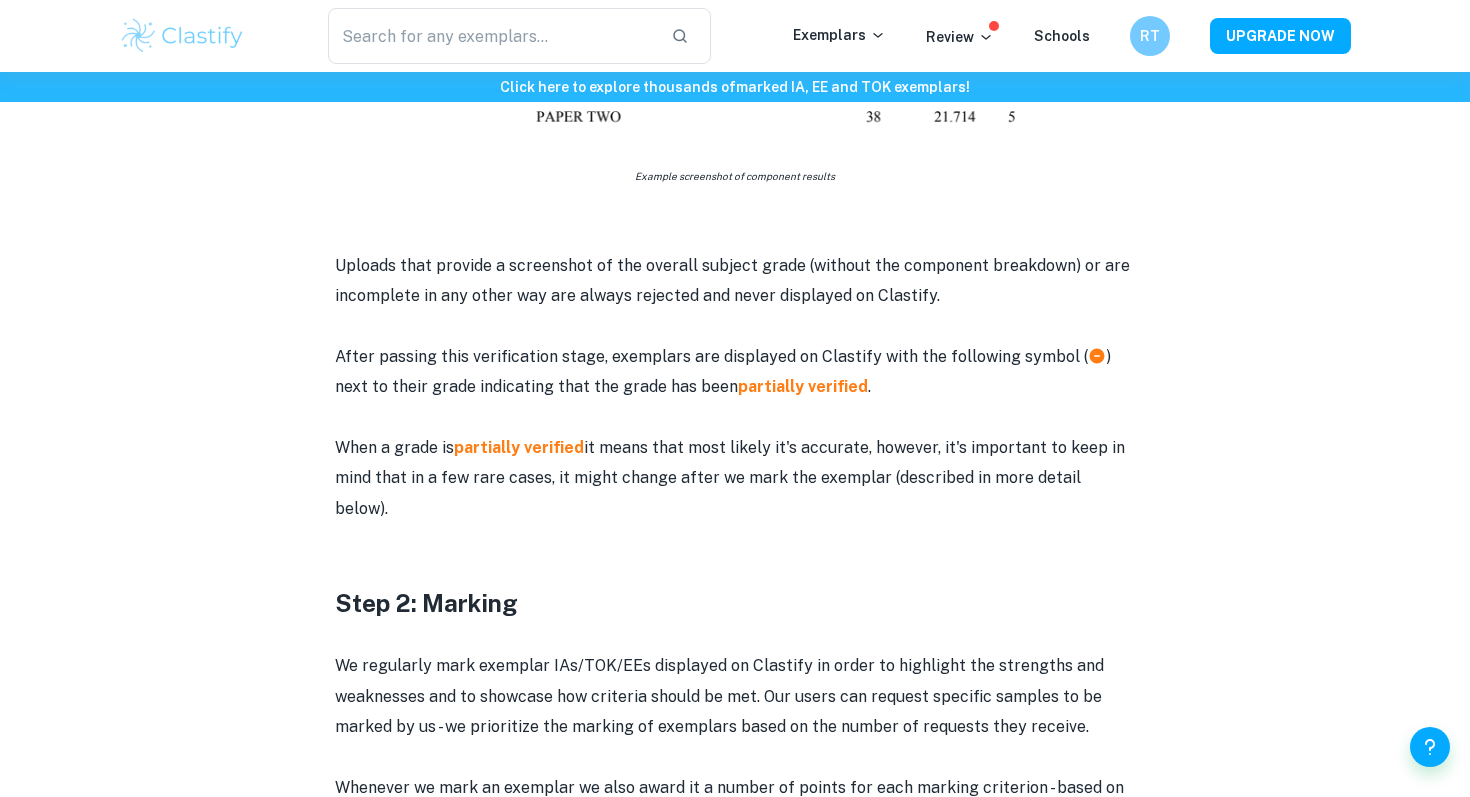 click at bounding box center [735, 418] 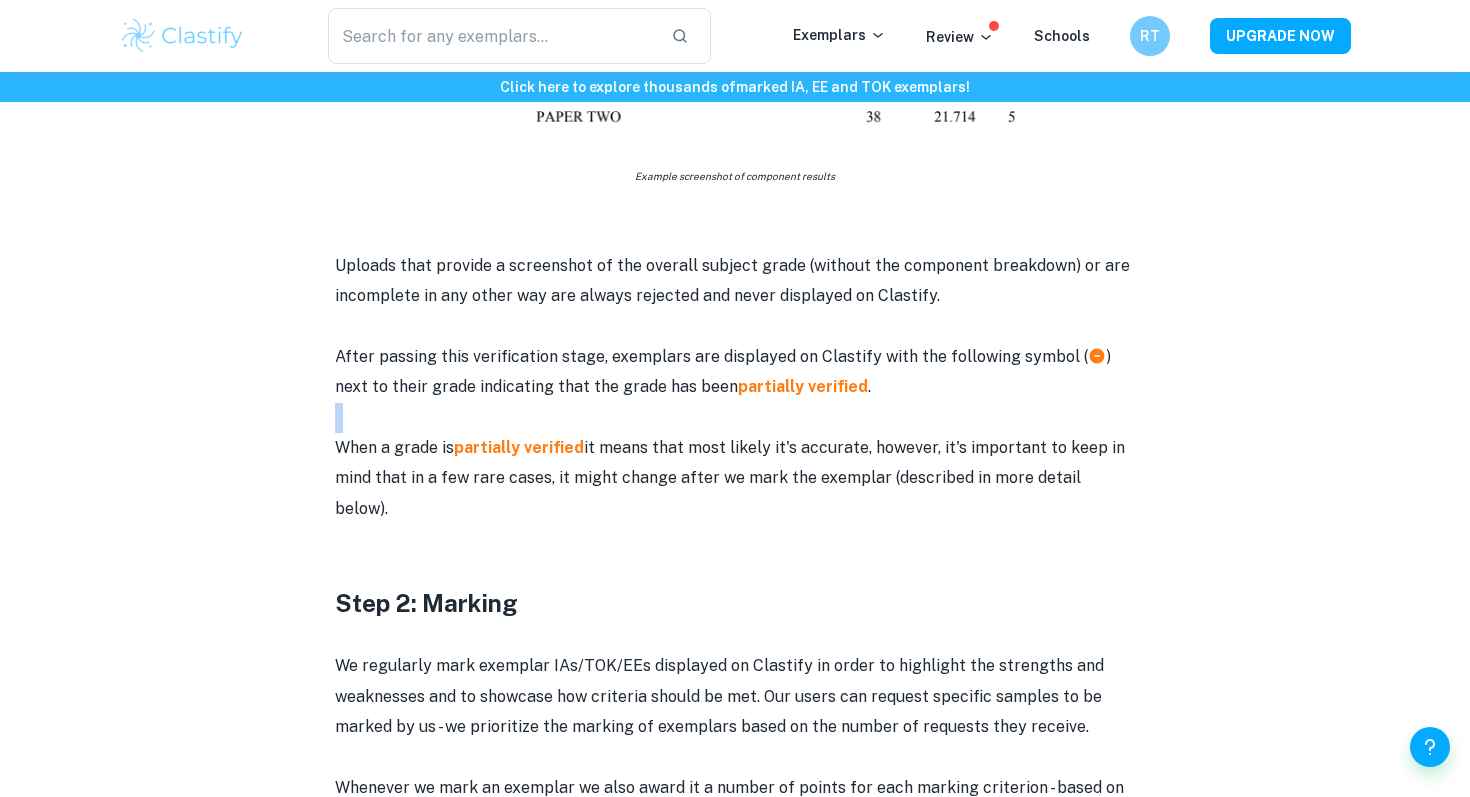 click at bounding box center (735, 418) 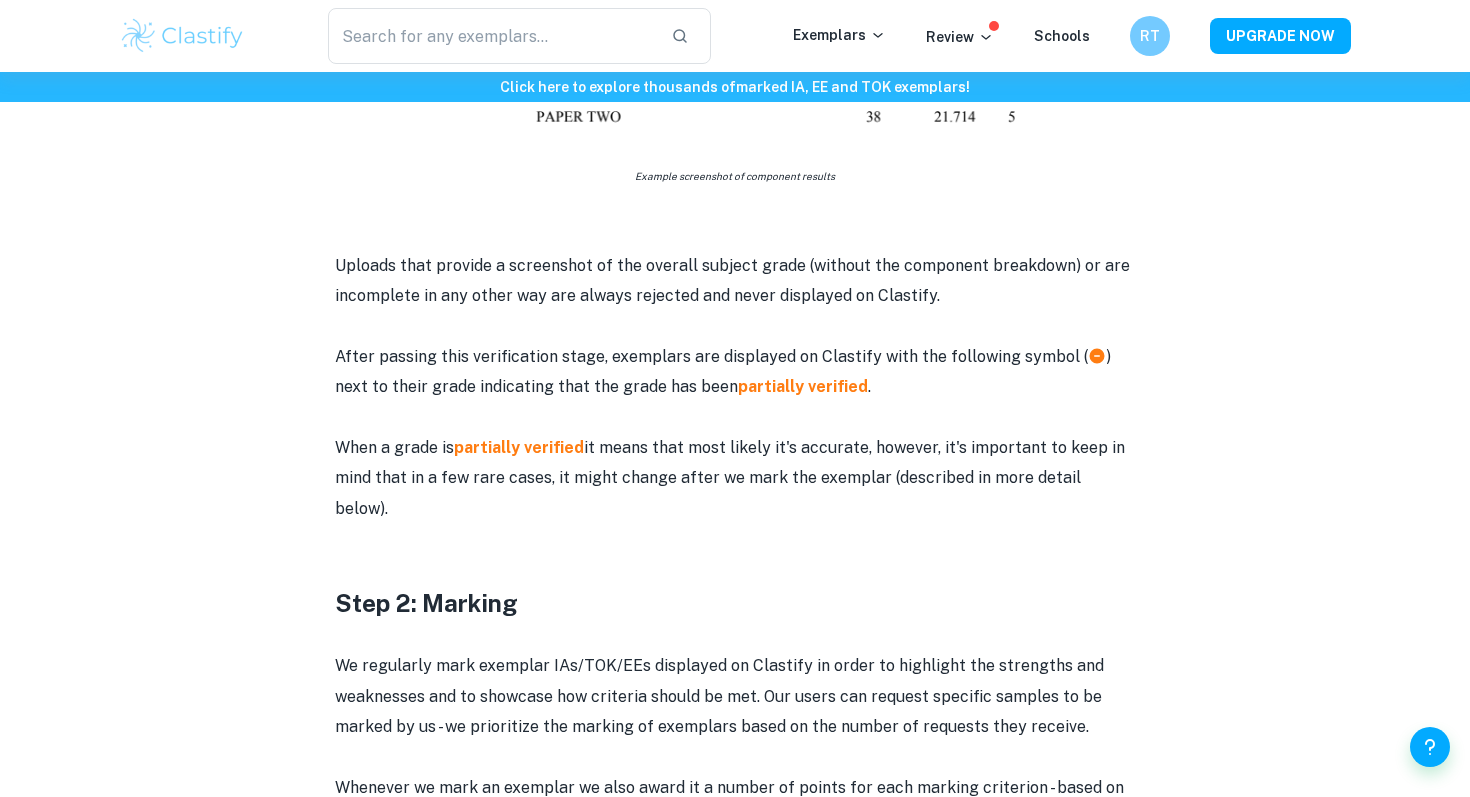 click on "When a grade is  partially verified  it means that most likely it's accurate, however, it's important to keep in mind that in a few rare cases, it might change after we mark the exemplar (described in more detail below)." at bounding box center [735, 478] 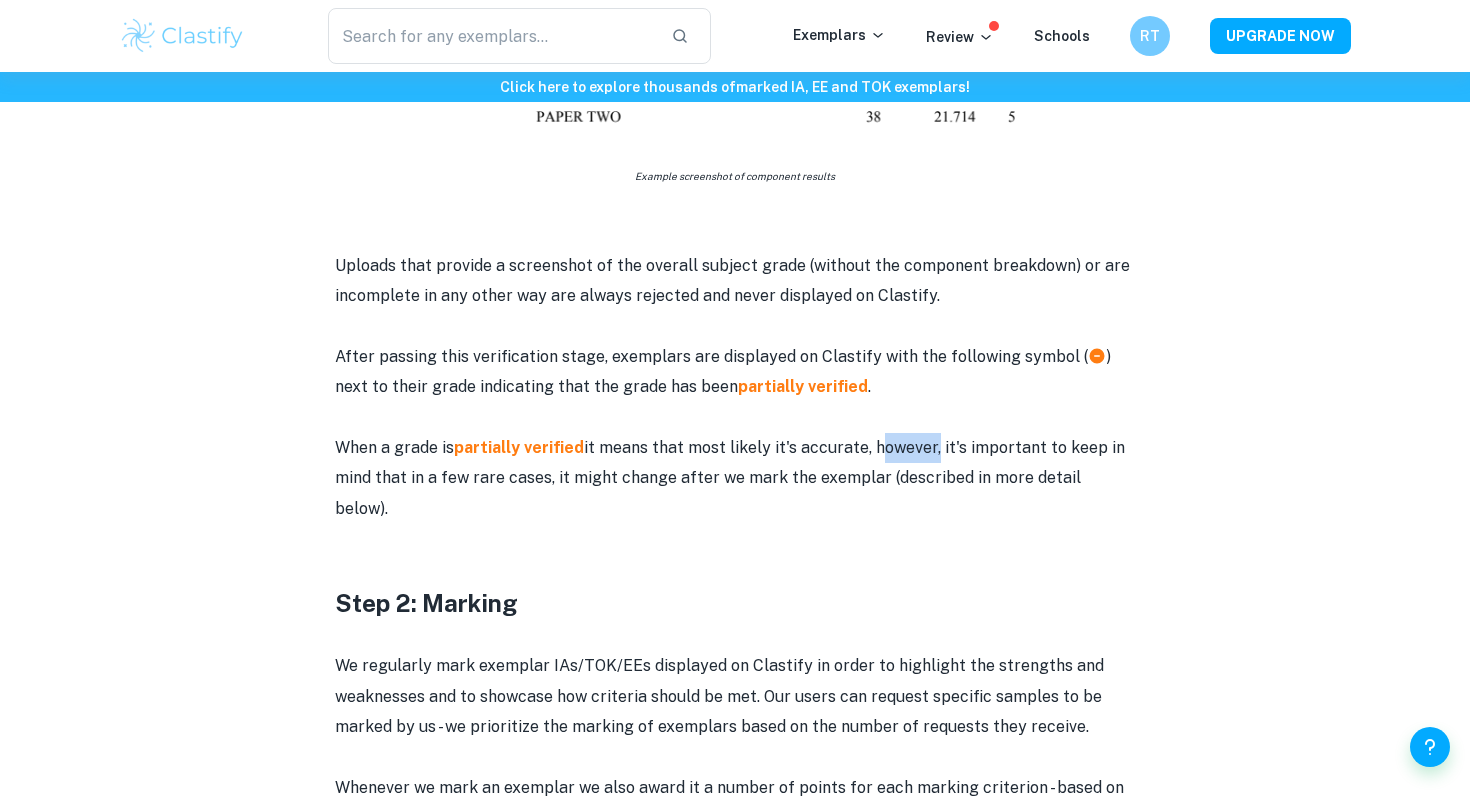 click on "When a grade is  partially verified  it means that most likely it's accurate, however, it's important to keep in mind that in a few rare cases, it might change after we mark the exemplar (described in more detail below)." at bounding box center [735, 478] 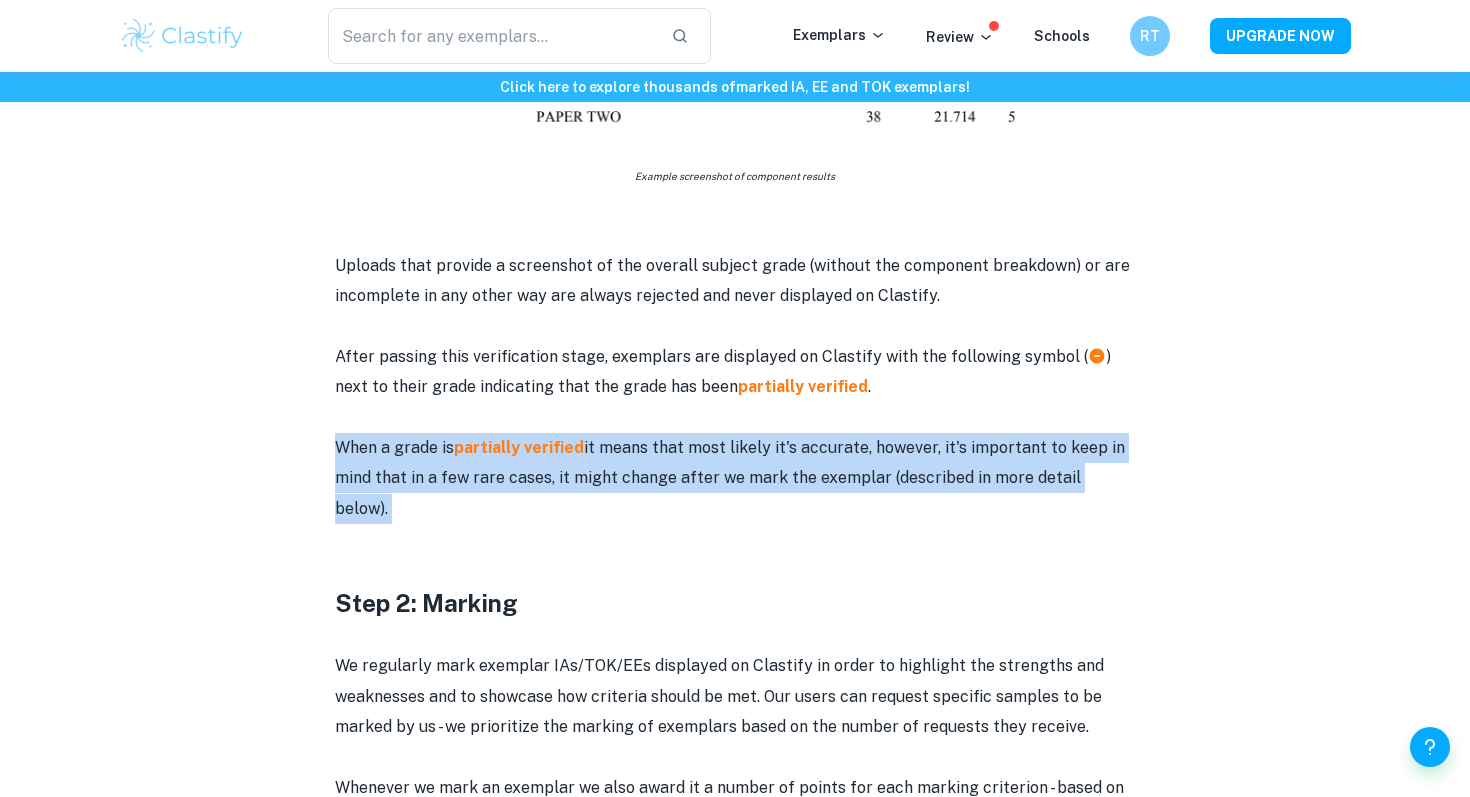 click on "When a grade is  partially verified  it means that most likely it's accurate, however, it's important to keep in mind that in a few rare cases, it might change after we mark the exemplar (described in more detail below)." at bounding box center (735, 478) 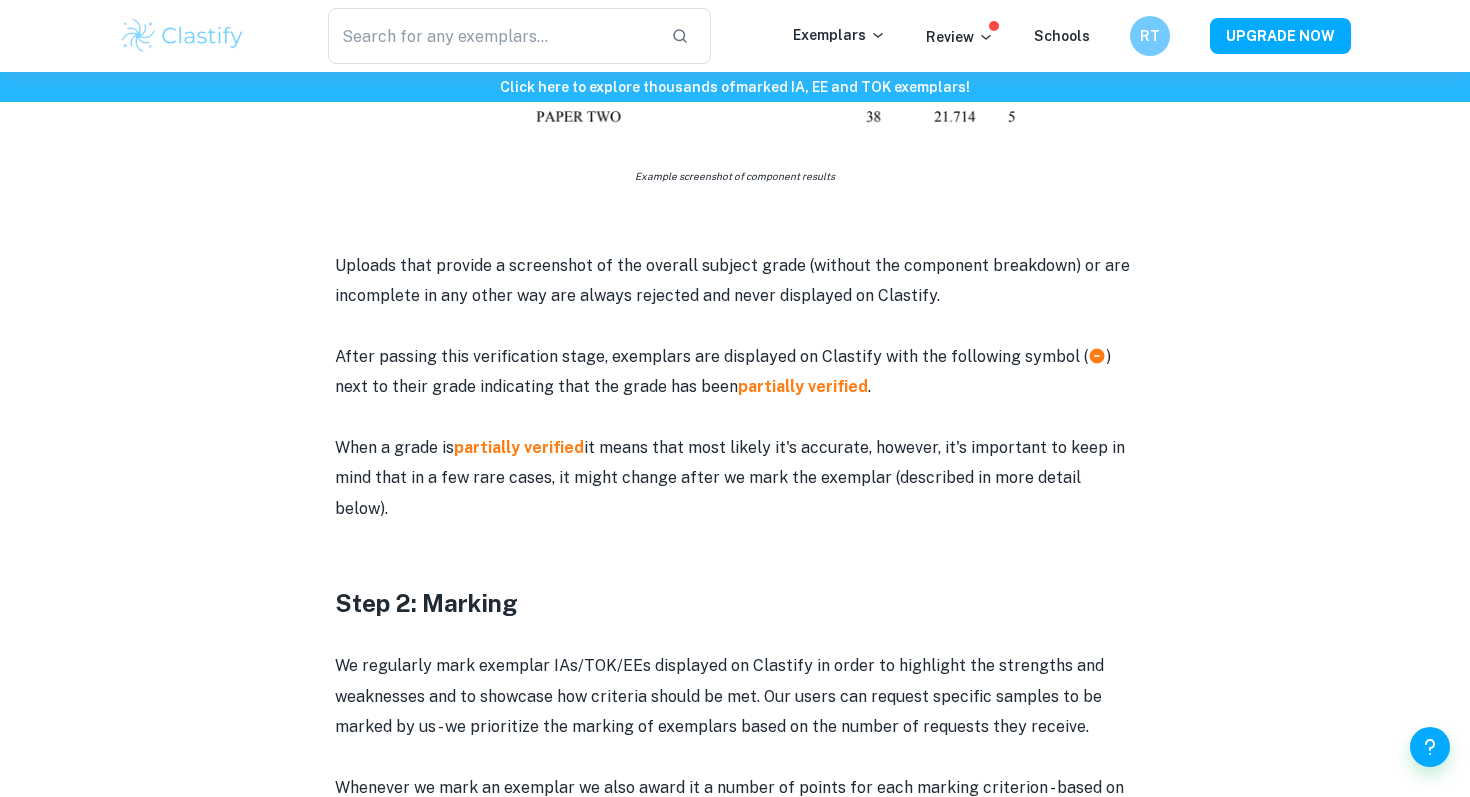 click on "When a grade is  partially verified  it means that most likely it's accurate, however, it's important to keep in mind that in a few rare cases, it might change after we mark the exemplar (described in more detail below)." at bounding box center (735, 478) 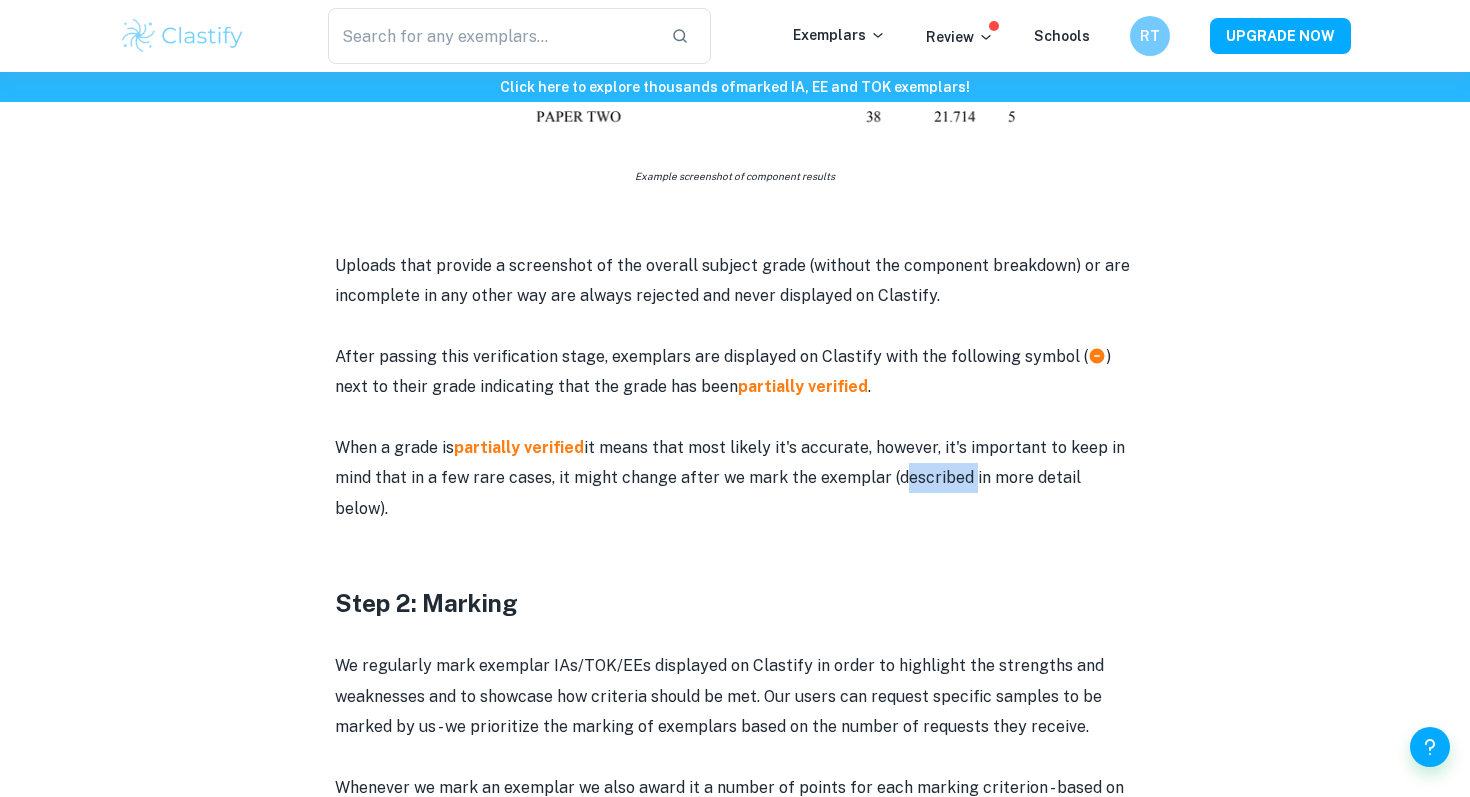 click on "When a grade is  partially verified  it means that most likely it's accurate, however, it's important to keep in mind that in a few rare cases, it might change after we mark the exemplar (described in more detail below)." at bounding box center (735, 478) 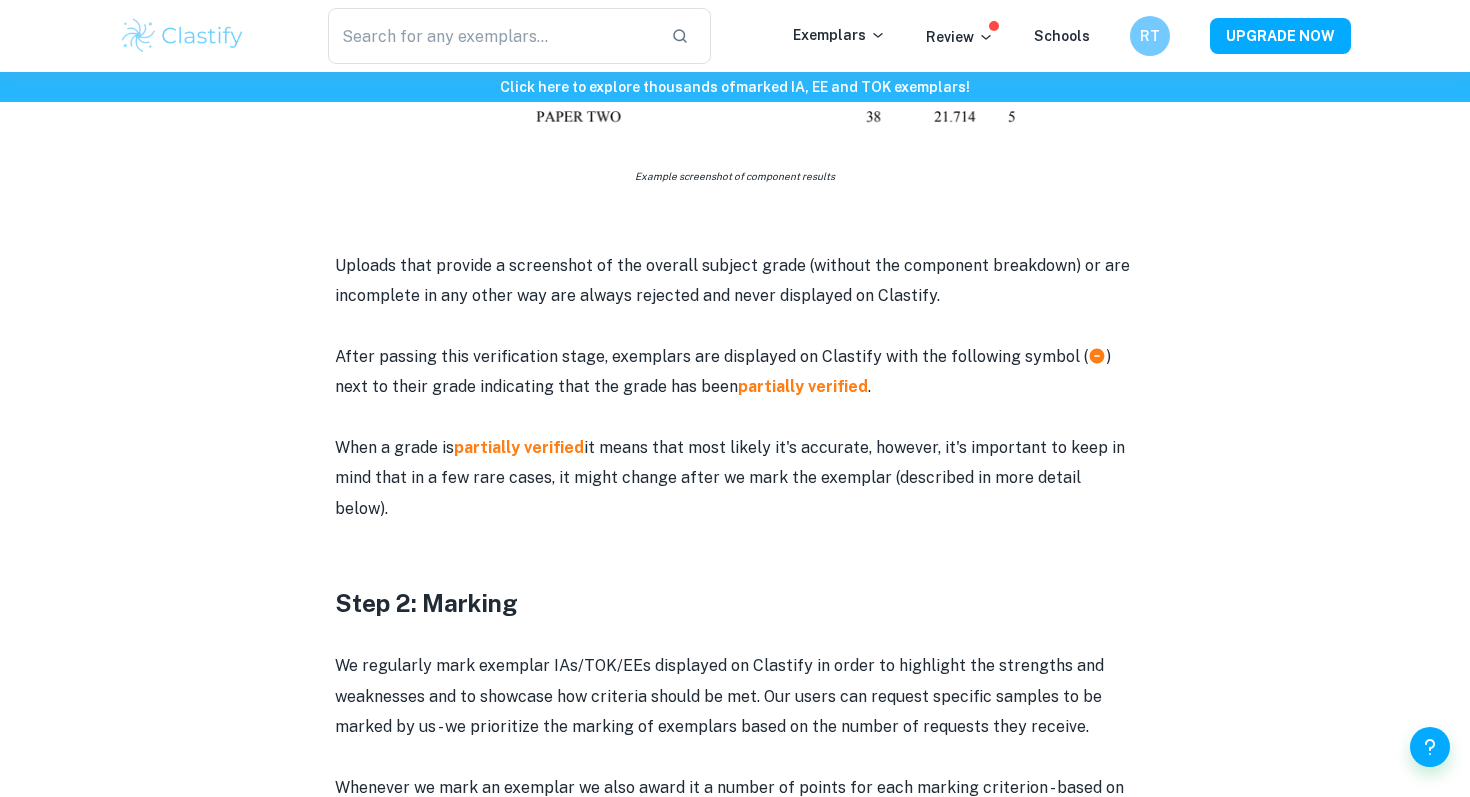 click on "How does Clastify verify grades of exemplars? By [NAME] • [MONTH] [DAY], [YEAR] Get feedback on your   IA Marked only by official IB examiners Learn more   Our grade verification process     We have a rigorous, 2-step, grade verification process in place that ensures that the grades reported alongside exemplars are as accurate as possible. It relies on cross-checking the grades with graduates' results as well as marking the exemplars by our internal team of official IB examiners. This blog post explains in detail how the 2 stages of grade verification work.     Step 1: Screenshot verification         Example screenshot of component results     Uploads that provide a screenshot of the overall subject grade (without the component breakdown) or are incomplete in any other way are always rejected and never displayed on Clastify.   After passing this verification stage, exemplars are displayed on Clastify with the following symbol ( ) next to their grade indicating that the grade has been  .         ." at bounding box center [735, 355] 